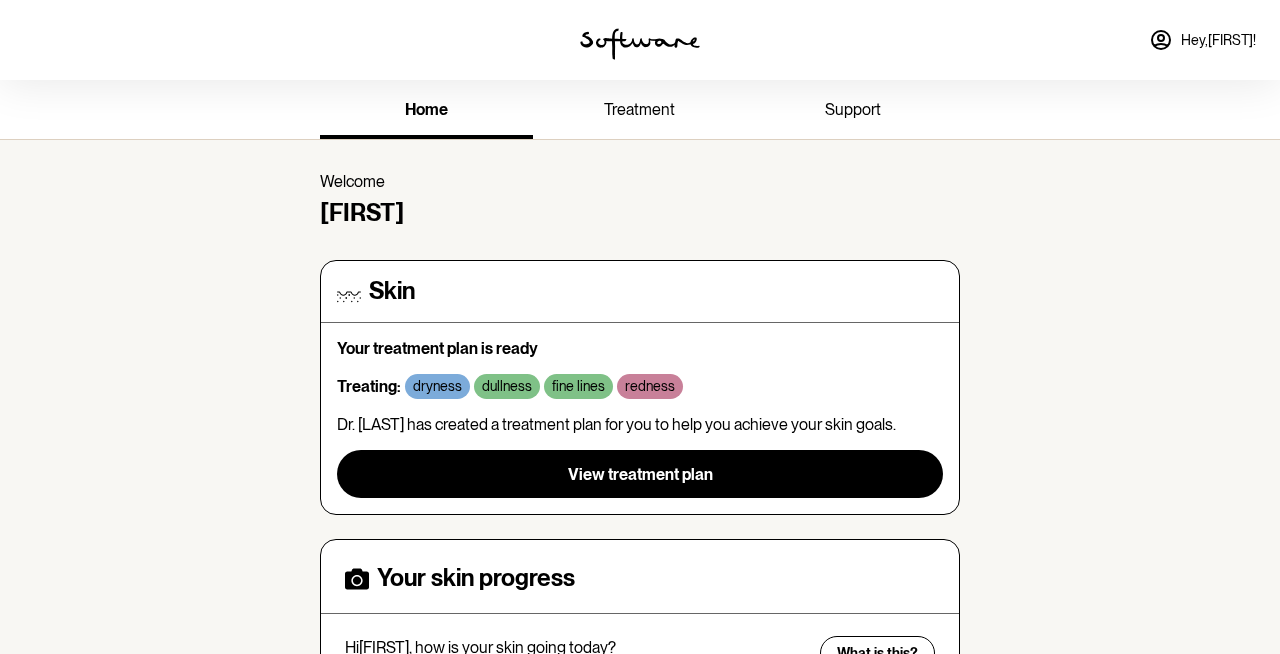 scroll, scrollTop: 0, scrollLeft: 0, axis: both 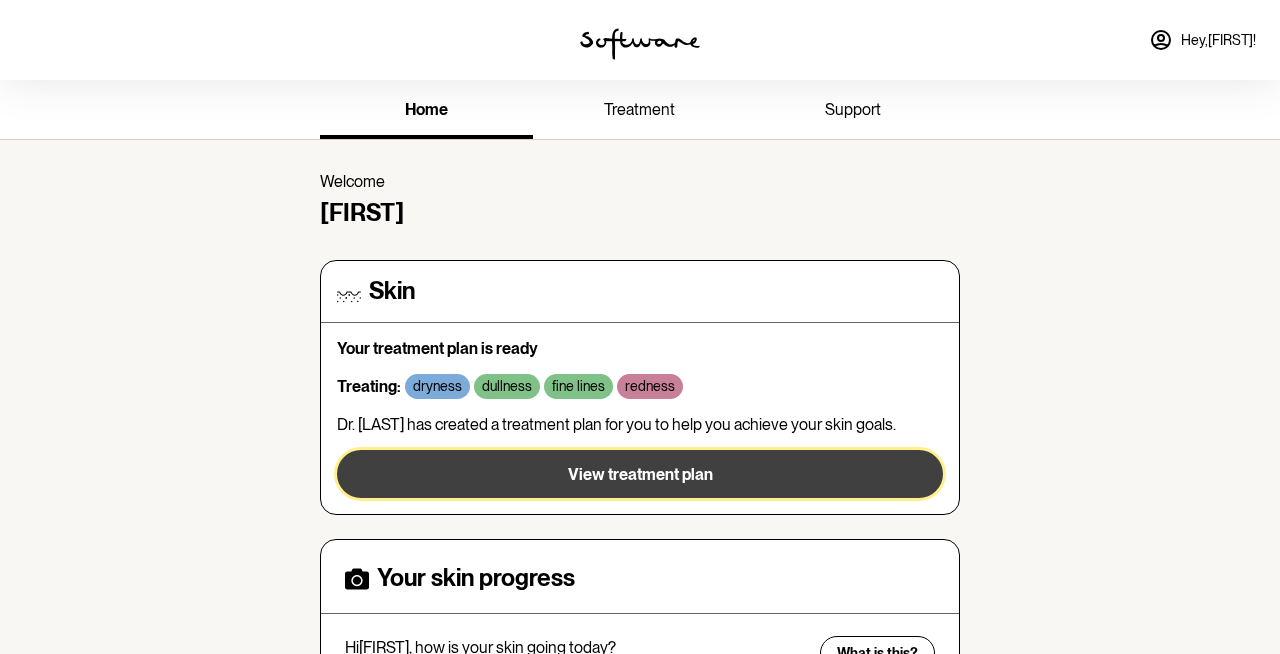 click on "View treatment plan" at bounding box center [640, 474] 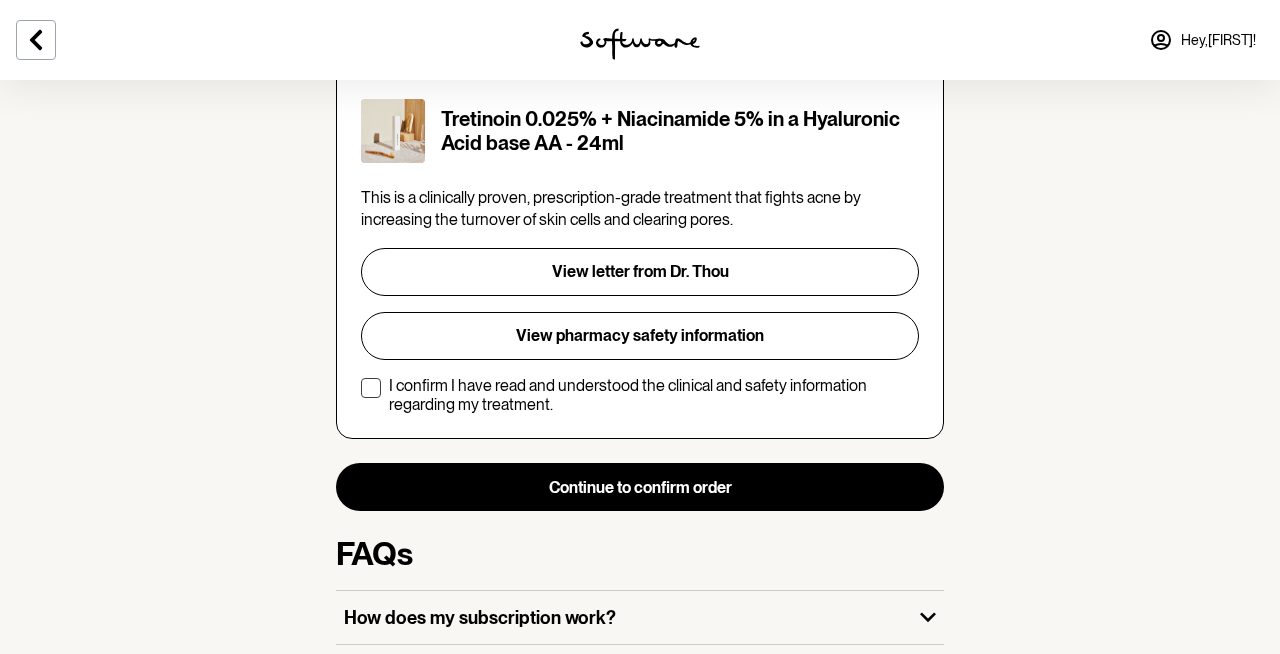 scroll, scrollTop: 421, scrollLeft: 0, axis: vertical 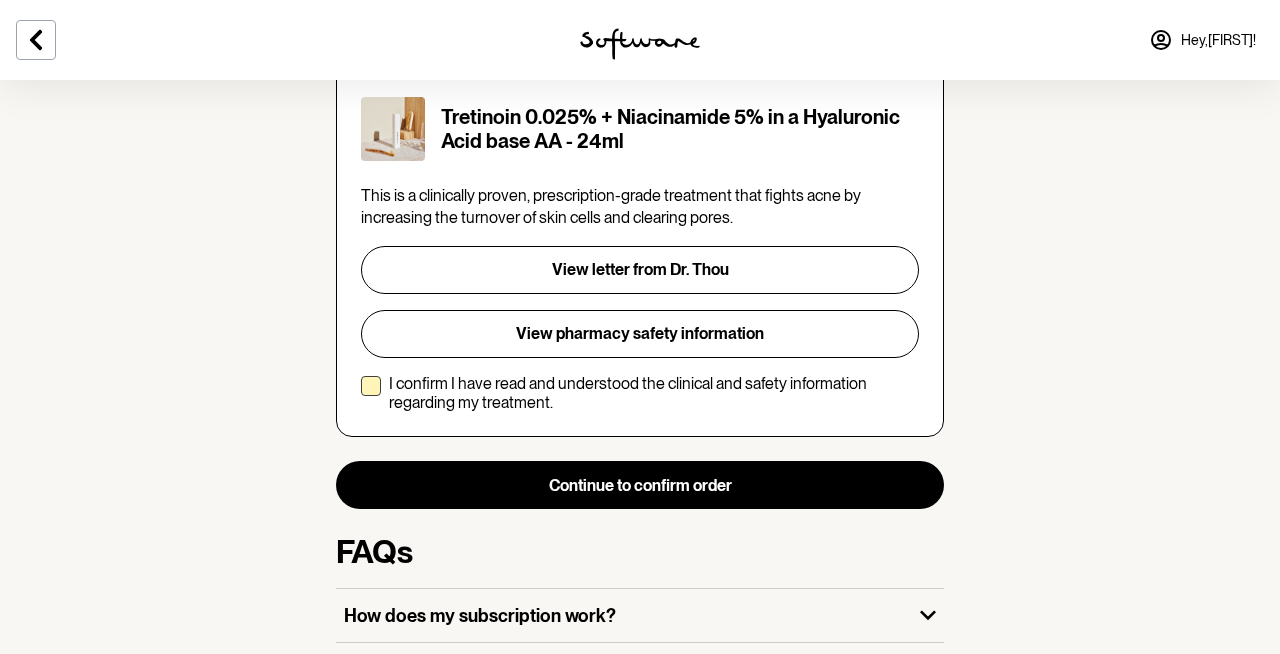 click at bounding box center [371, 386] 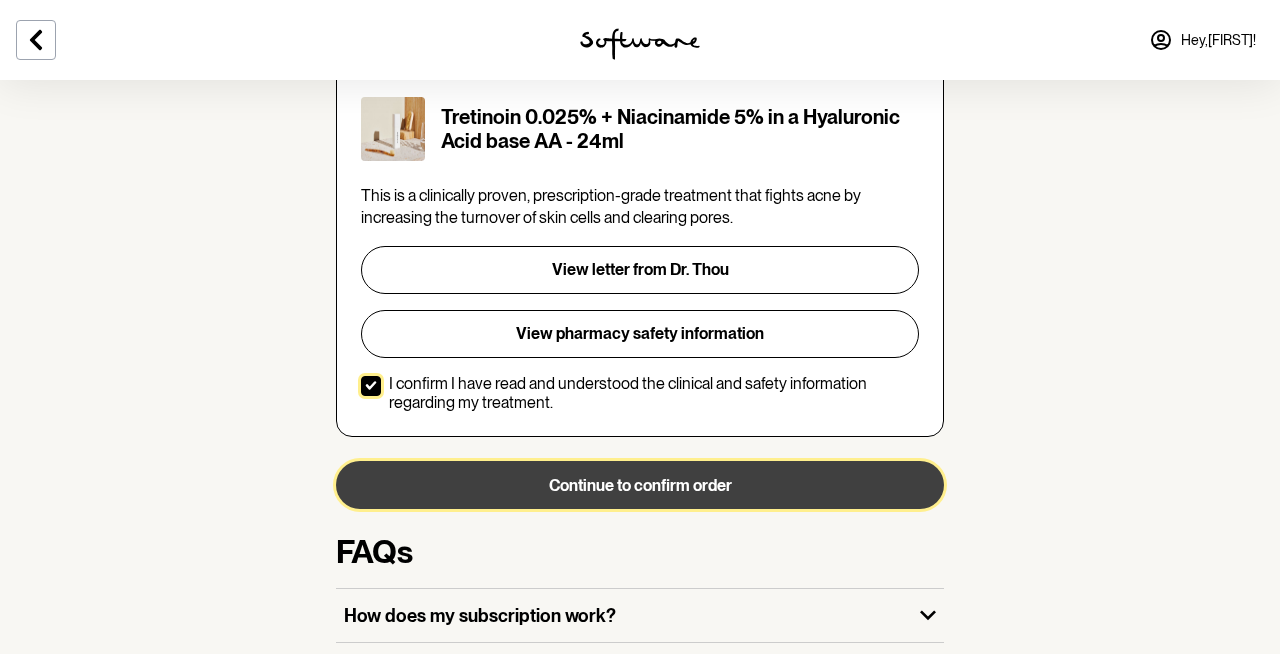 click on "Continue to confirm order" at bounding box center (640, 485) 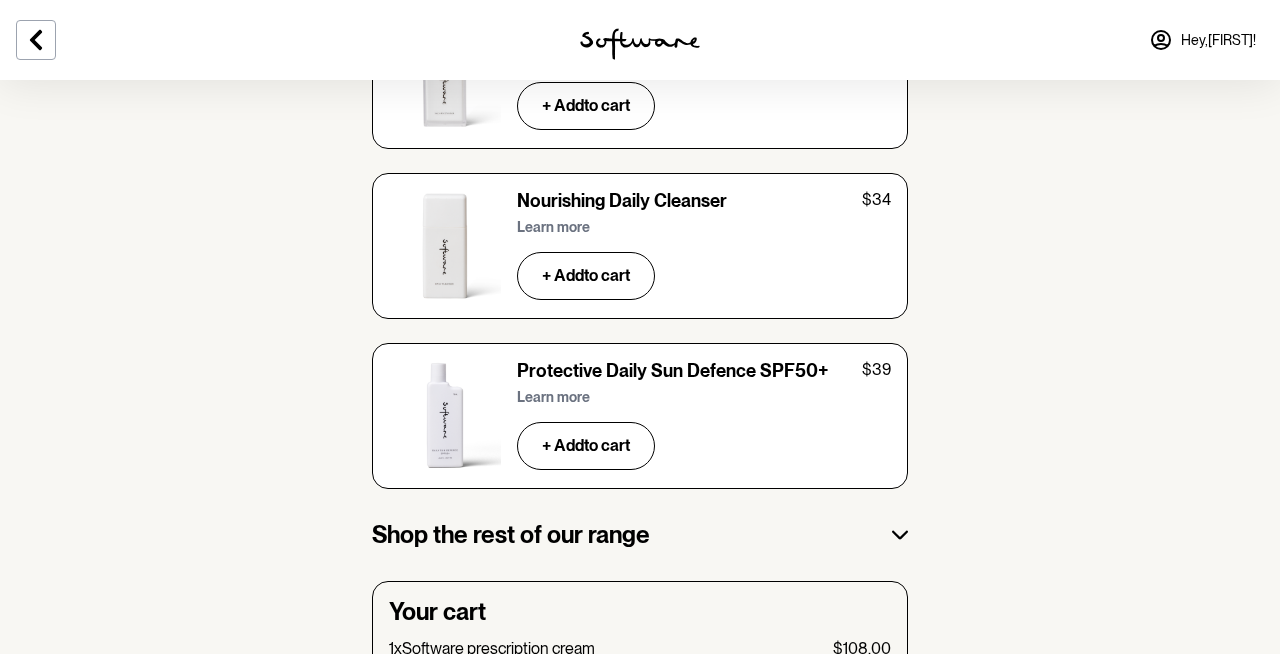 scroll, scrollTop: 3292, scrollLeft: 0, axis: vertical 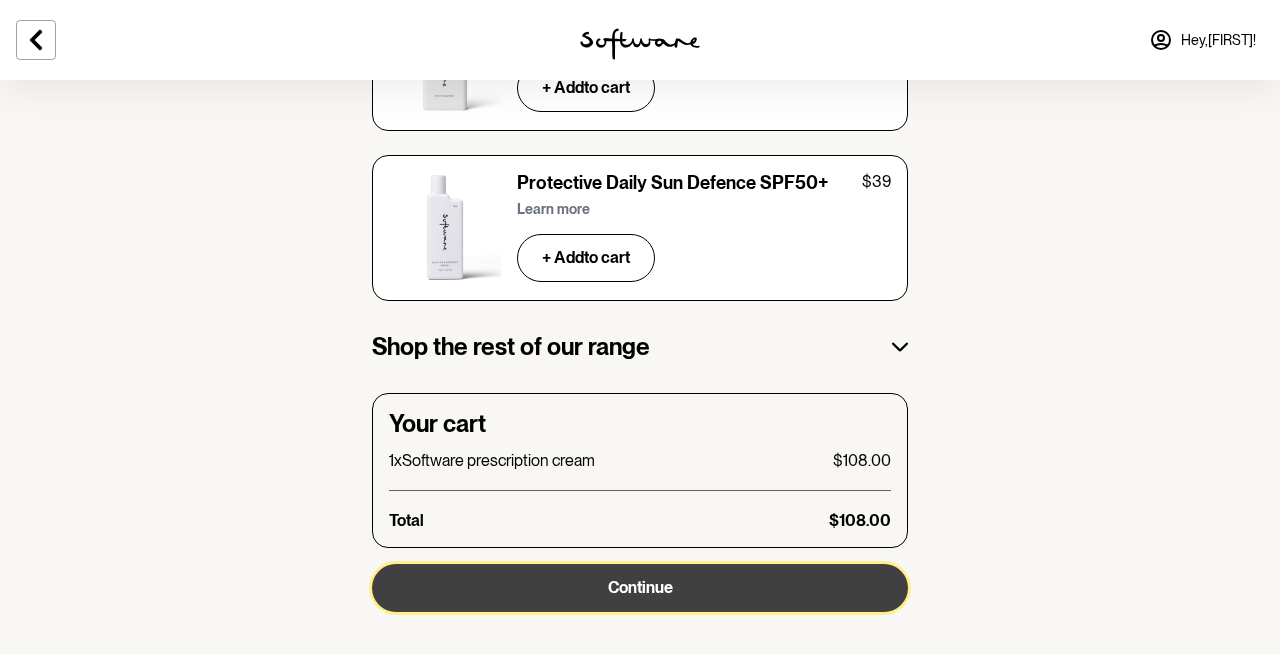 click on "Continue" at bounding box center [640, 588] 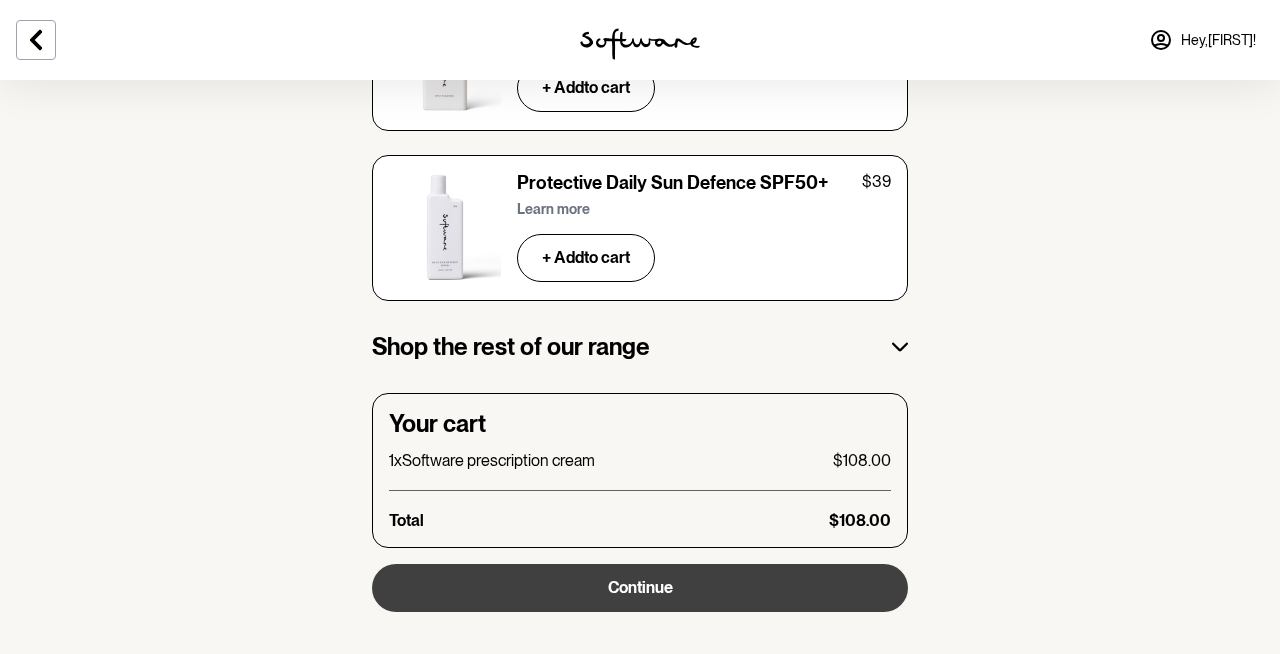scroll, scrollTop: 0, scrollLeft: 0, axis: both 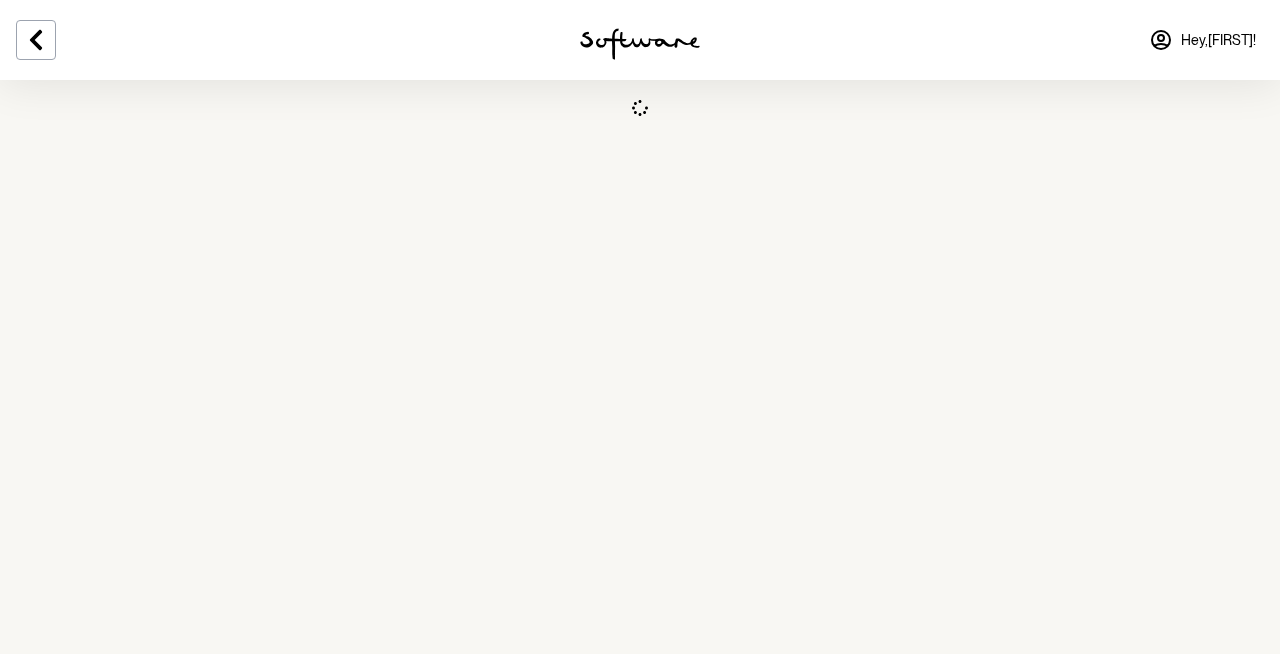 select on "[STATE]" 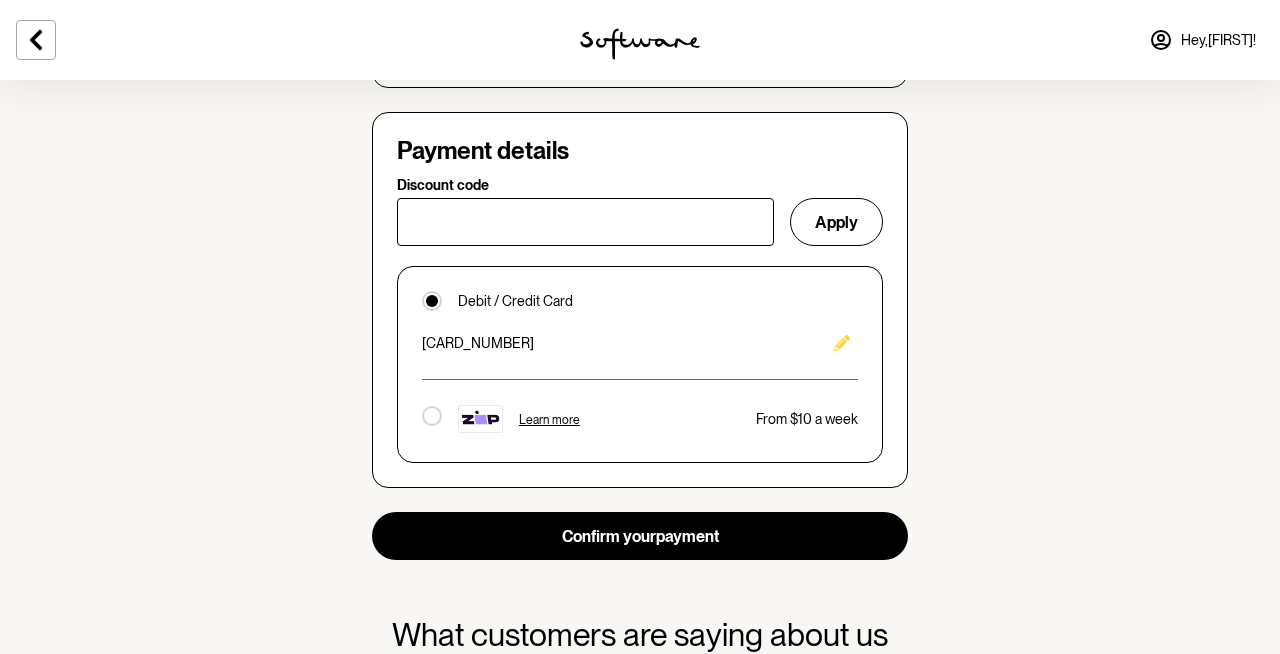 scroll, scrollTop: 1309, scrollLeft: 0, axis: vertical 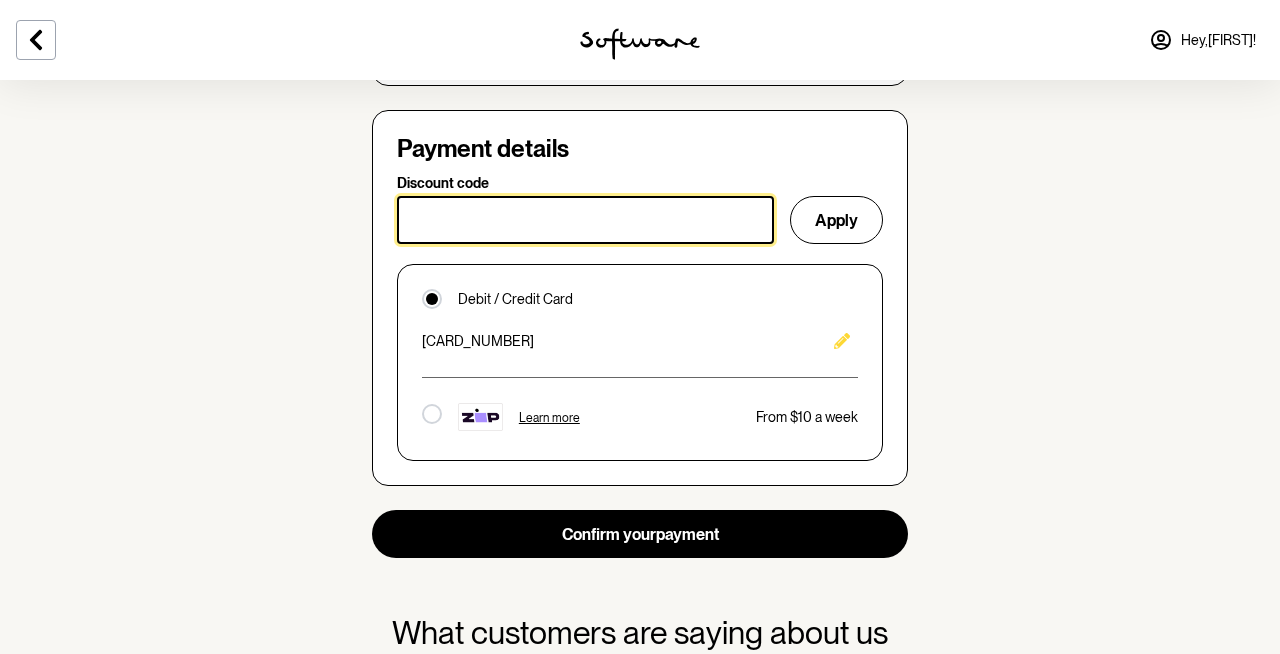 click on "Discount code" at bounding box center [585, 220] 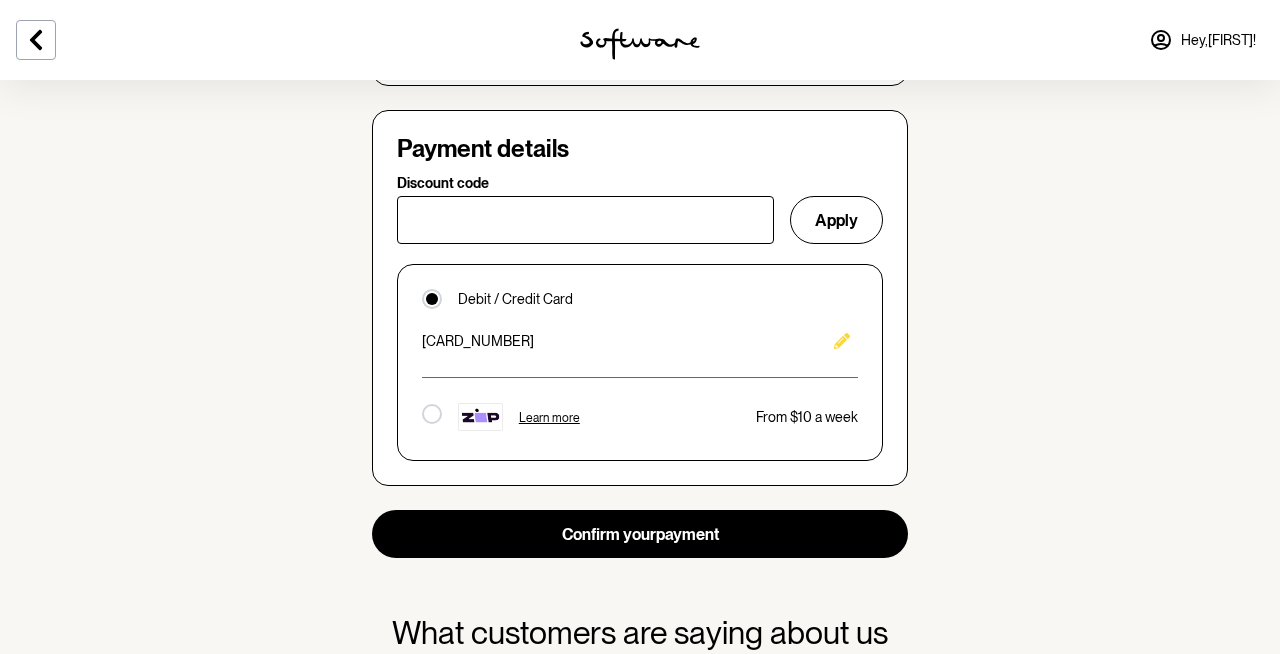 click on "[NUMBER] [NUMBER] [NUMBER] [NUMBER]" at bounding box center [640, 341] 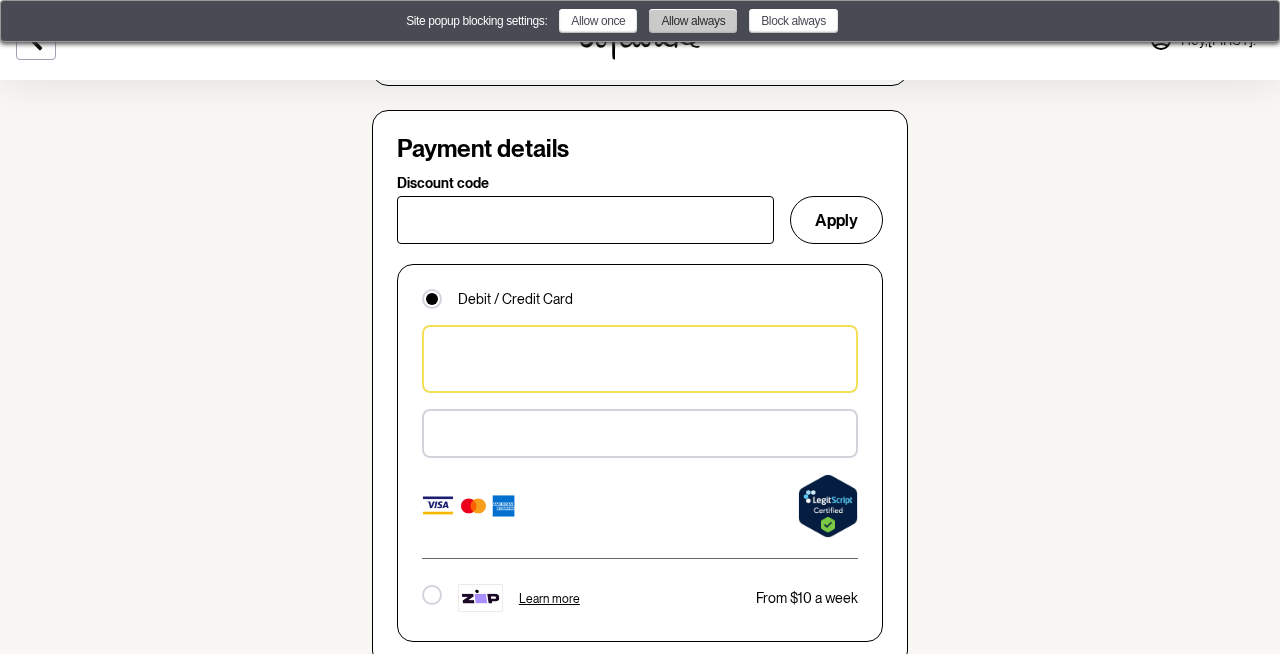 click on "Allow always" at bounding box center [693, 21] 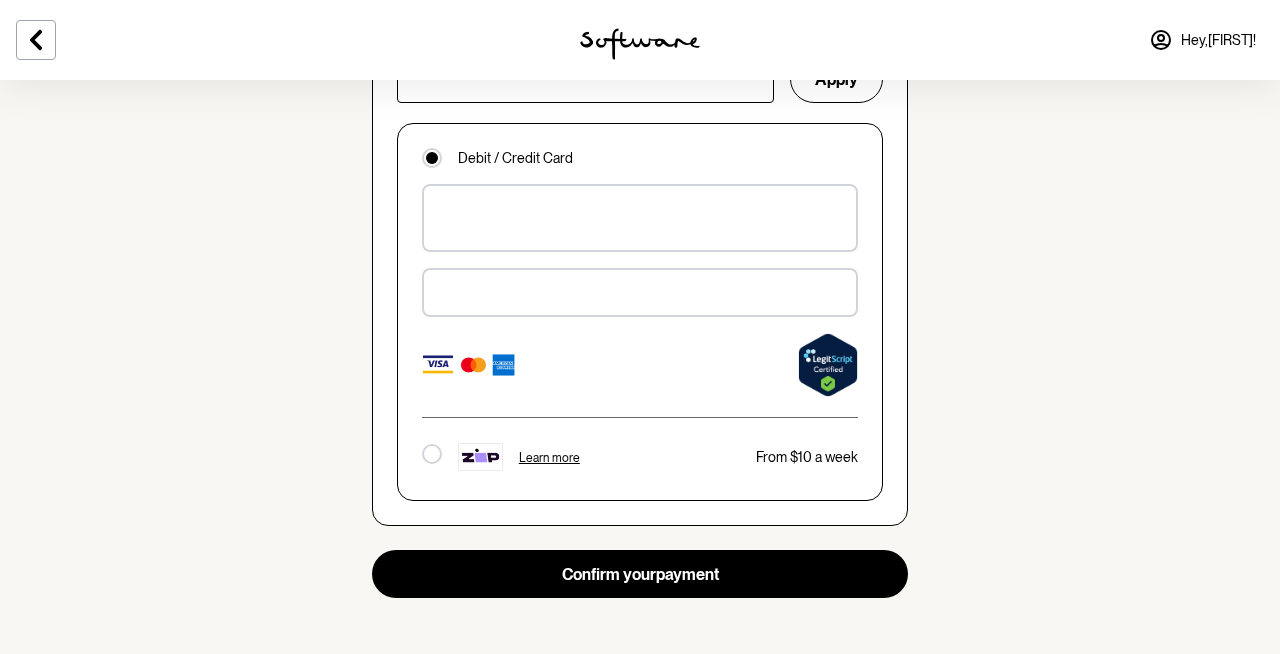 scroll, scrollTop: 1451, scrollLeft: 0, axis: vertical 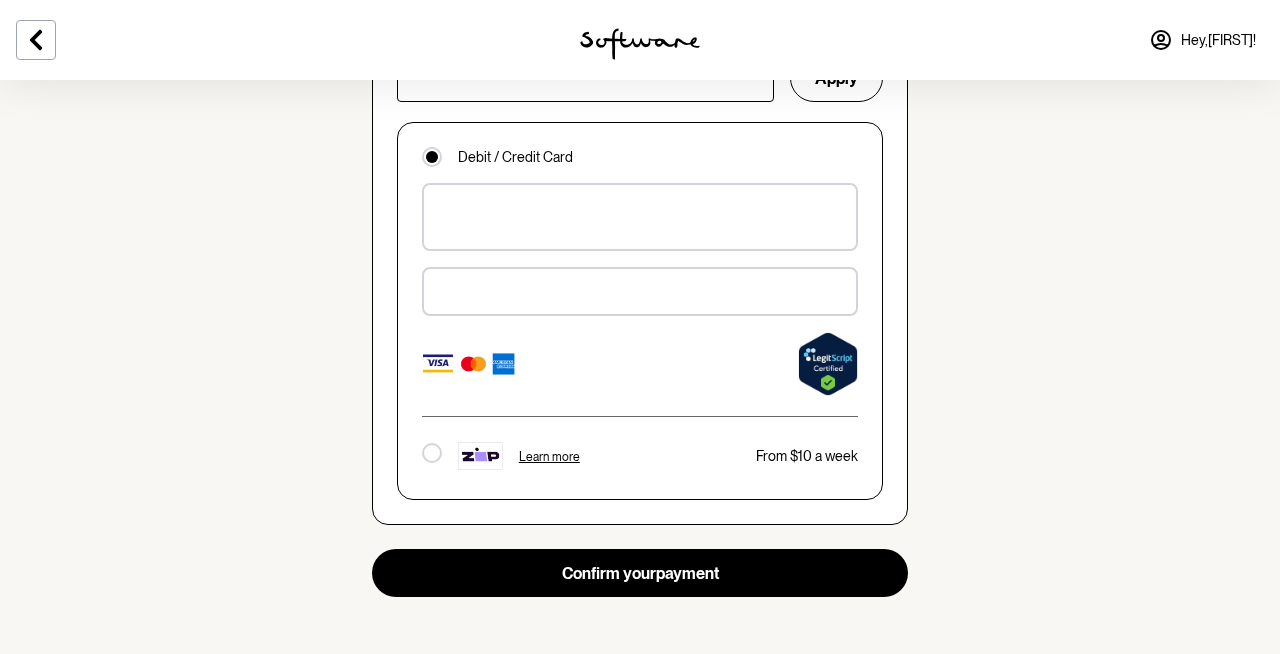 click at bounding box center (828, 364) 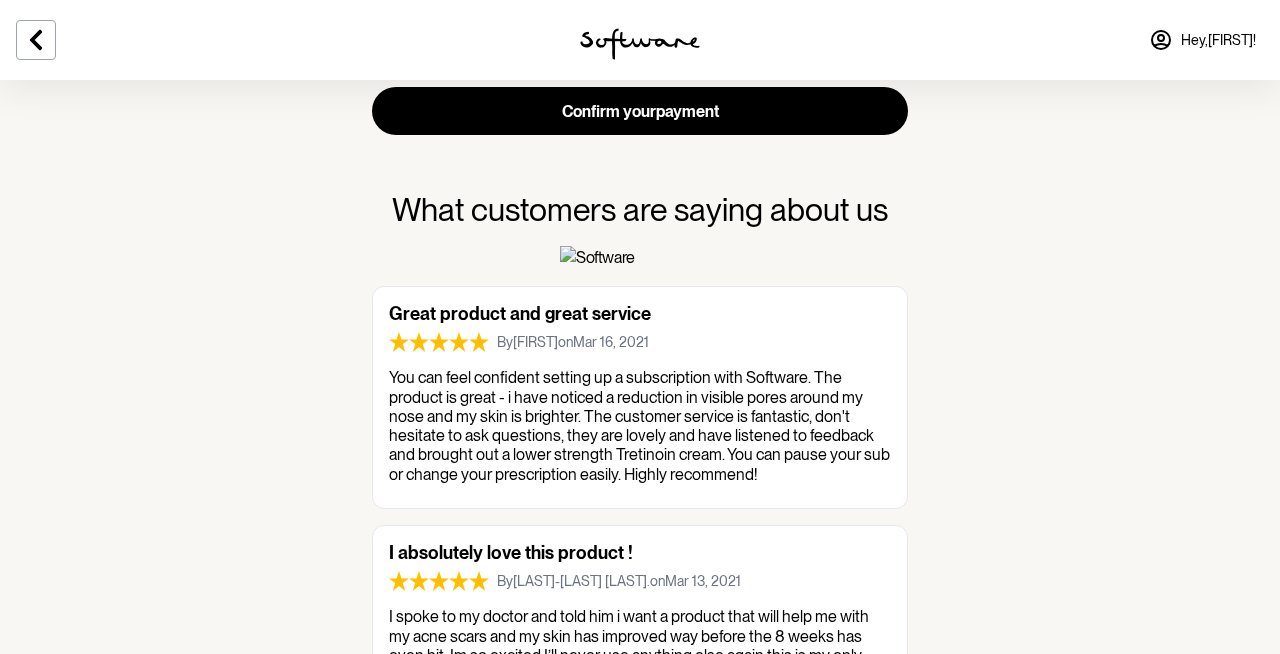 scroll, scrollTop: 1626, scrollLeft: 0, axis: vertical 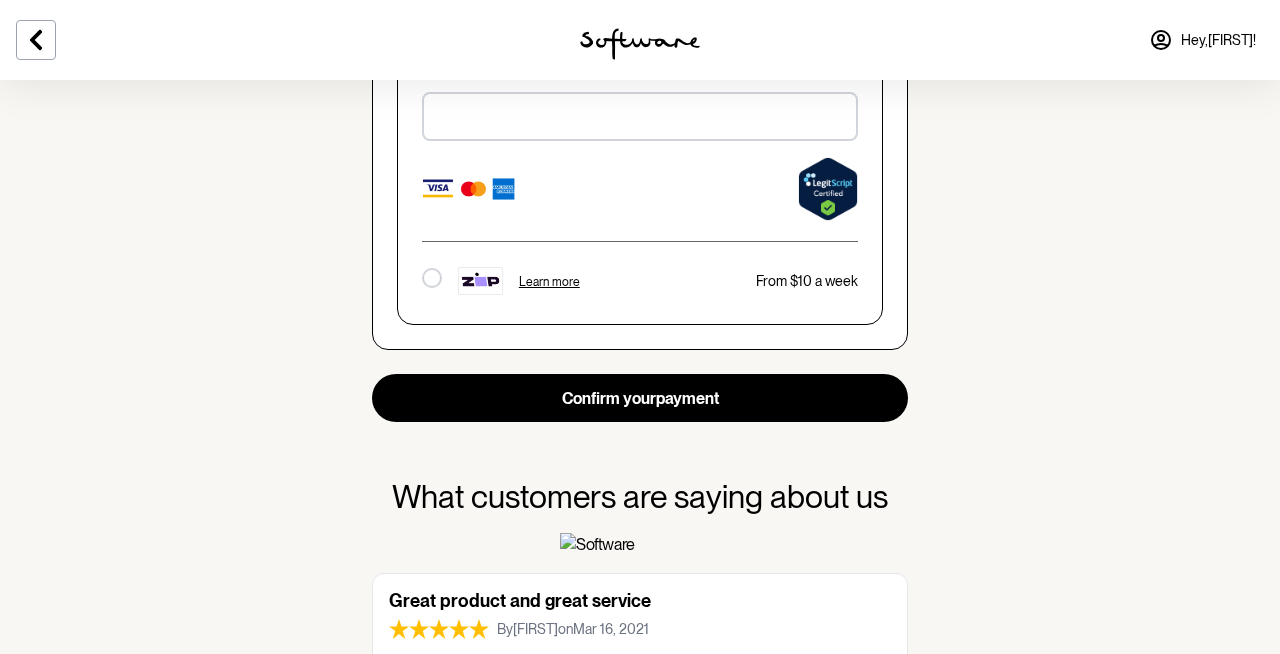 click on "Skin quiz     Chat with a practitioner     Confirm order     Cream made     Shipped to you Confirm your order and shipping details Your cart Software prescription cream $108.00 Total $108.00 Personal details First name Natalie Last name Doyle Phone +61422412226 Shipping Address Use your home address Address line 1 3 Address line 2 57 Port Jackson Circuit Town or City Phillip State Australian Capital Territory New South Wales Northern Territory Queensland South Australia Tasmania Victoria Western Australia Postcode 2606 Country Australia Company Building Payment details Discount code Apply Debit / Credit Card Learn more From $10 a week Confirm your  payment What customers are saying about us Great product and great service By  Diana  on  Mar 16, 2021 I absolutely love this product ! By  Sabrene-Marie P.  on  Mar 13, 2021 I so love the personalized cream! It boosted back my self confidence and It felt so good. By  Donna A.  on  Mar 13, 2021" at bounding box center [640, -115] 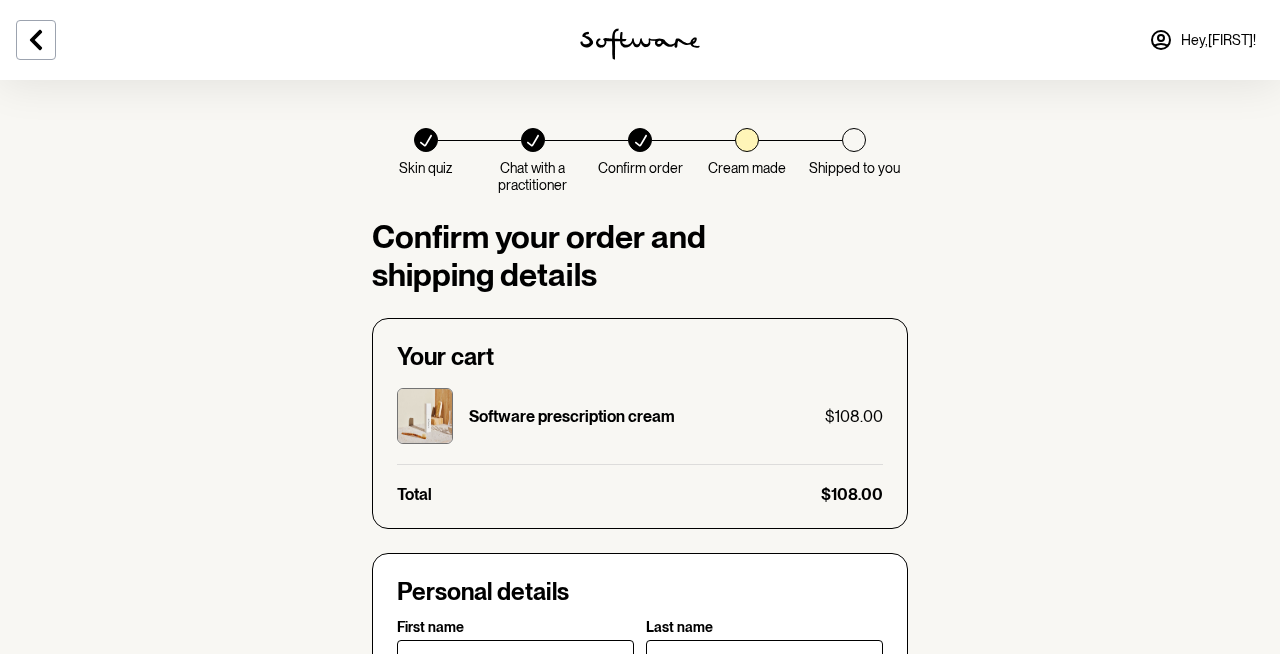 select on "[STATE]" 